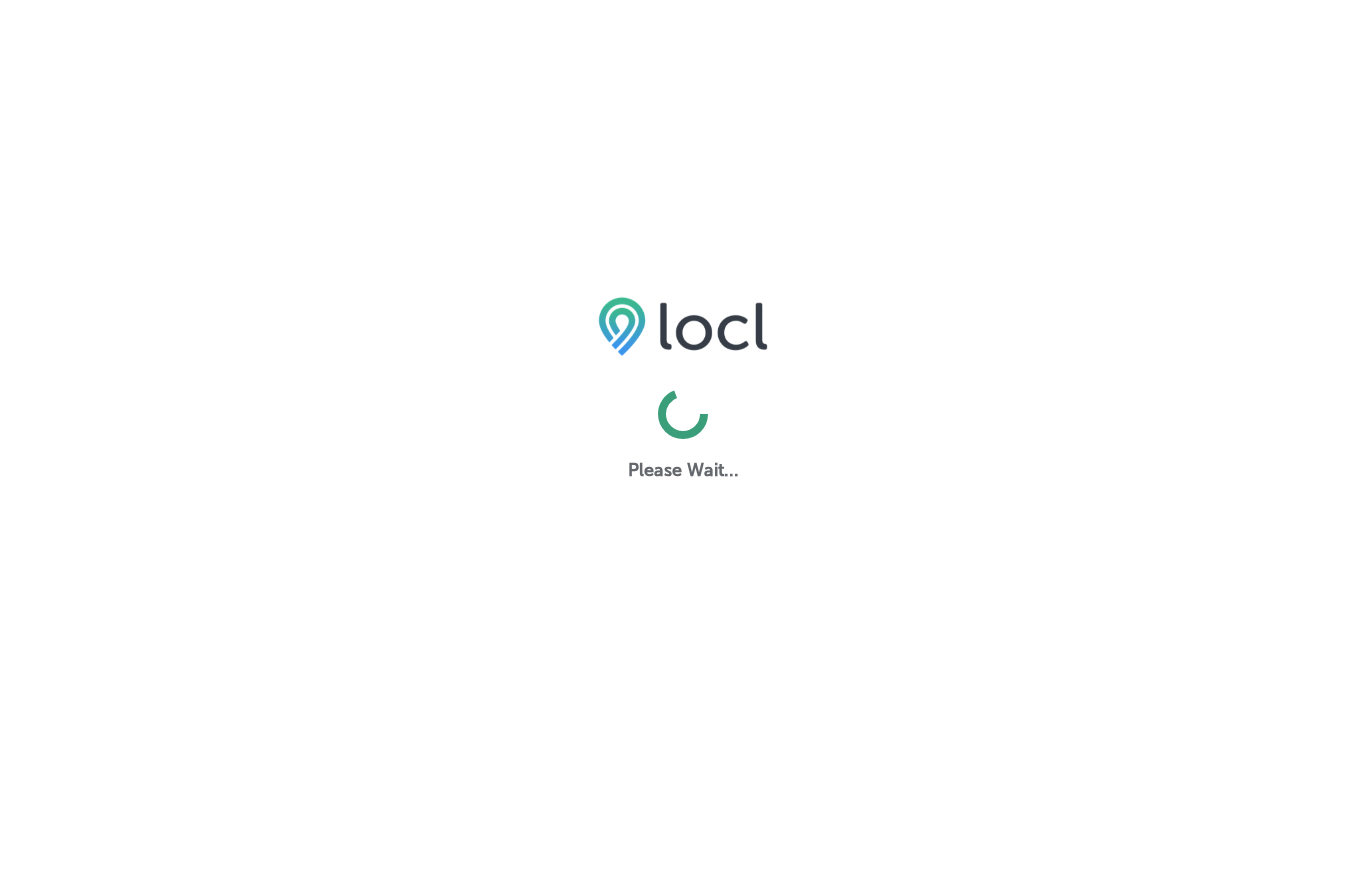 scroll, scrollTop: 0, scrollLeft: 0, axis: both 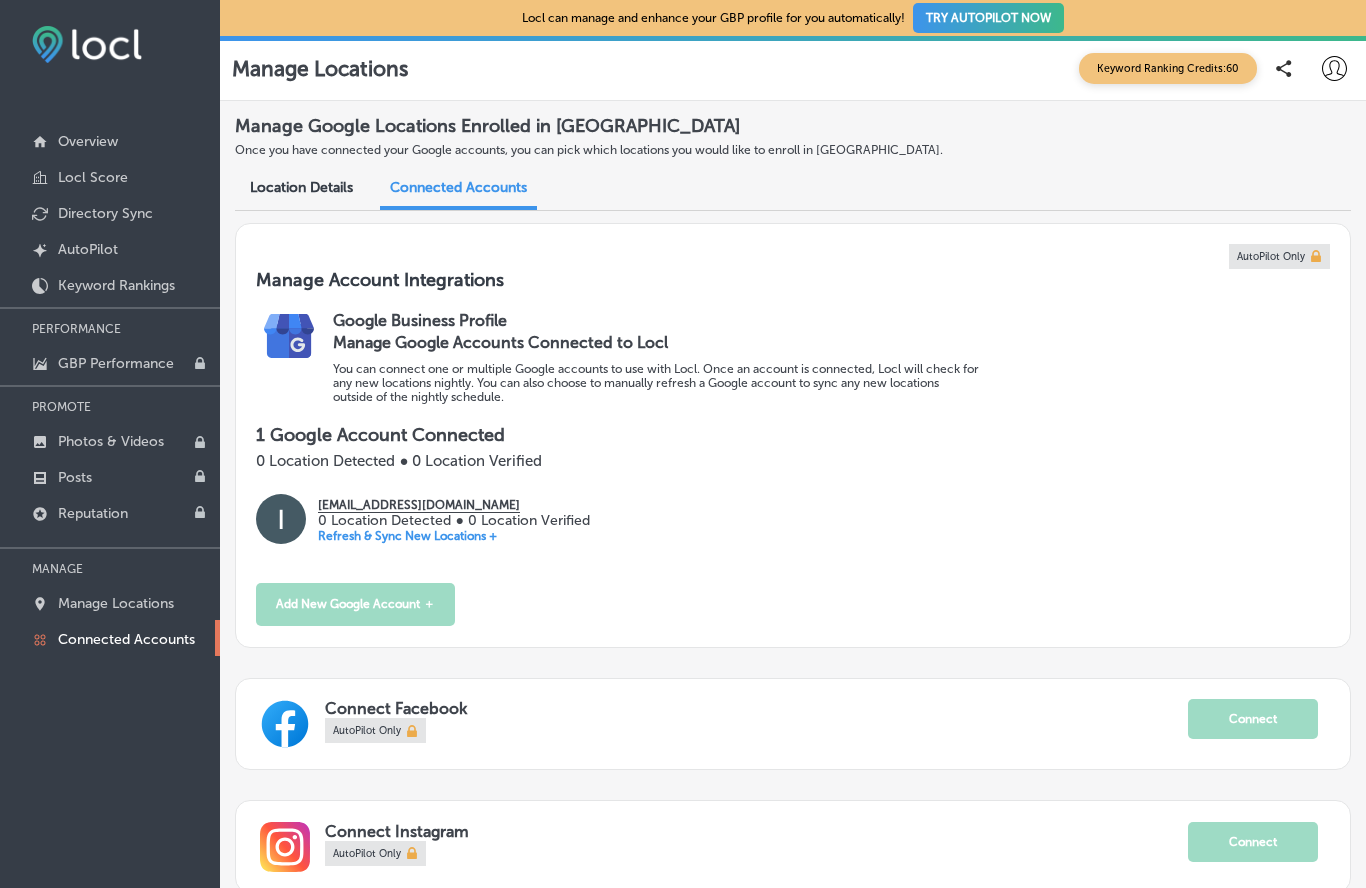 click on "Overview" at bounding box center [88, 141] 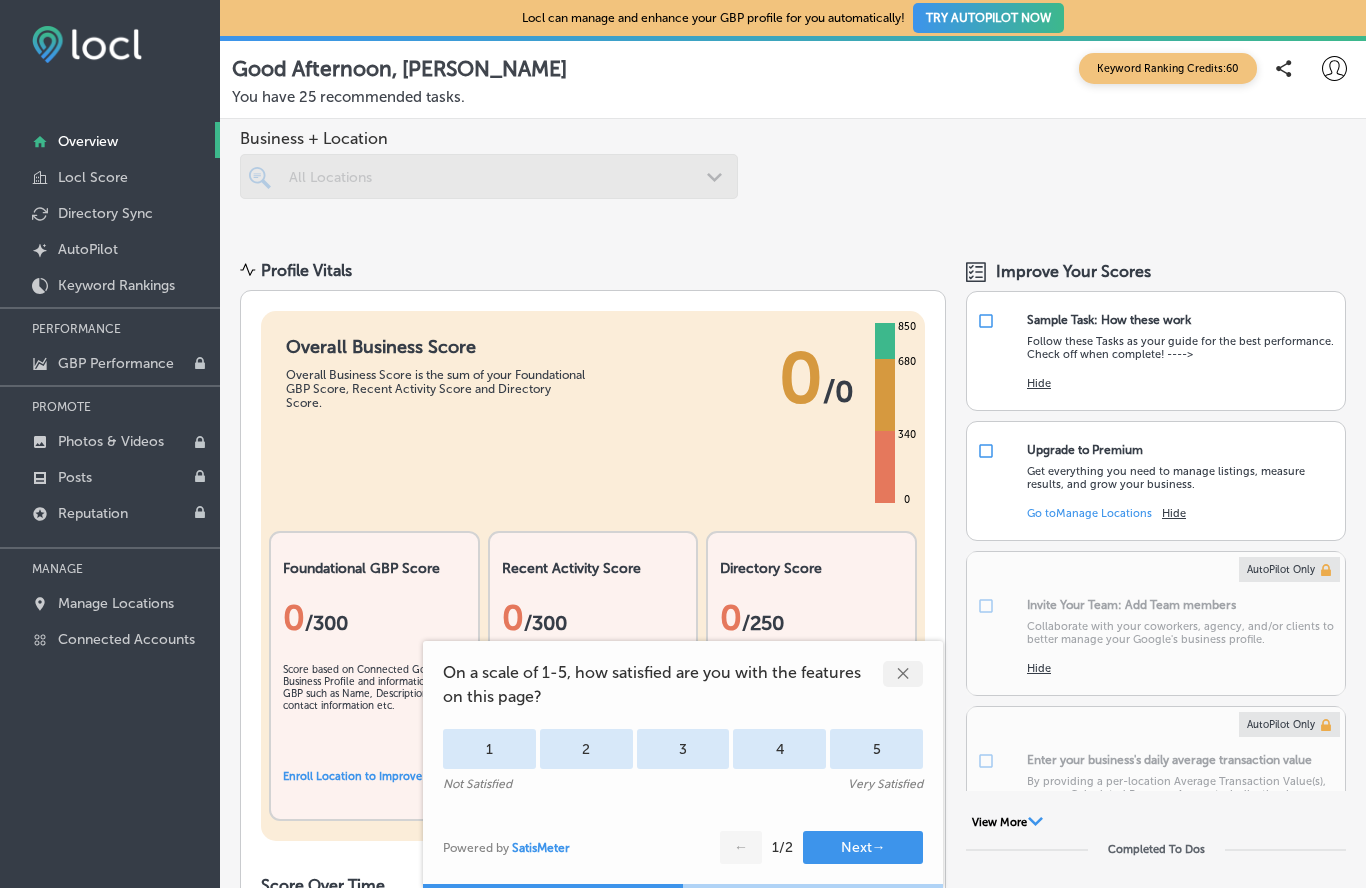 click 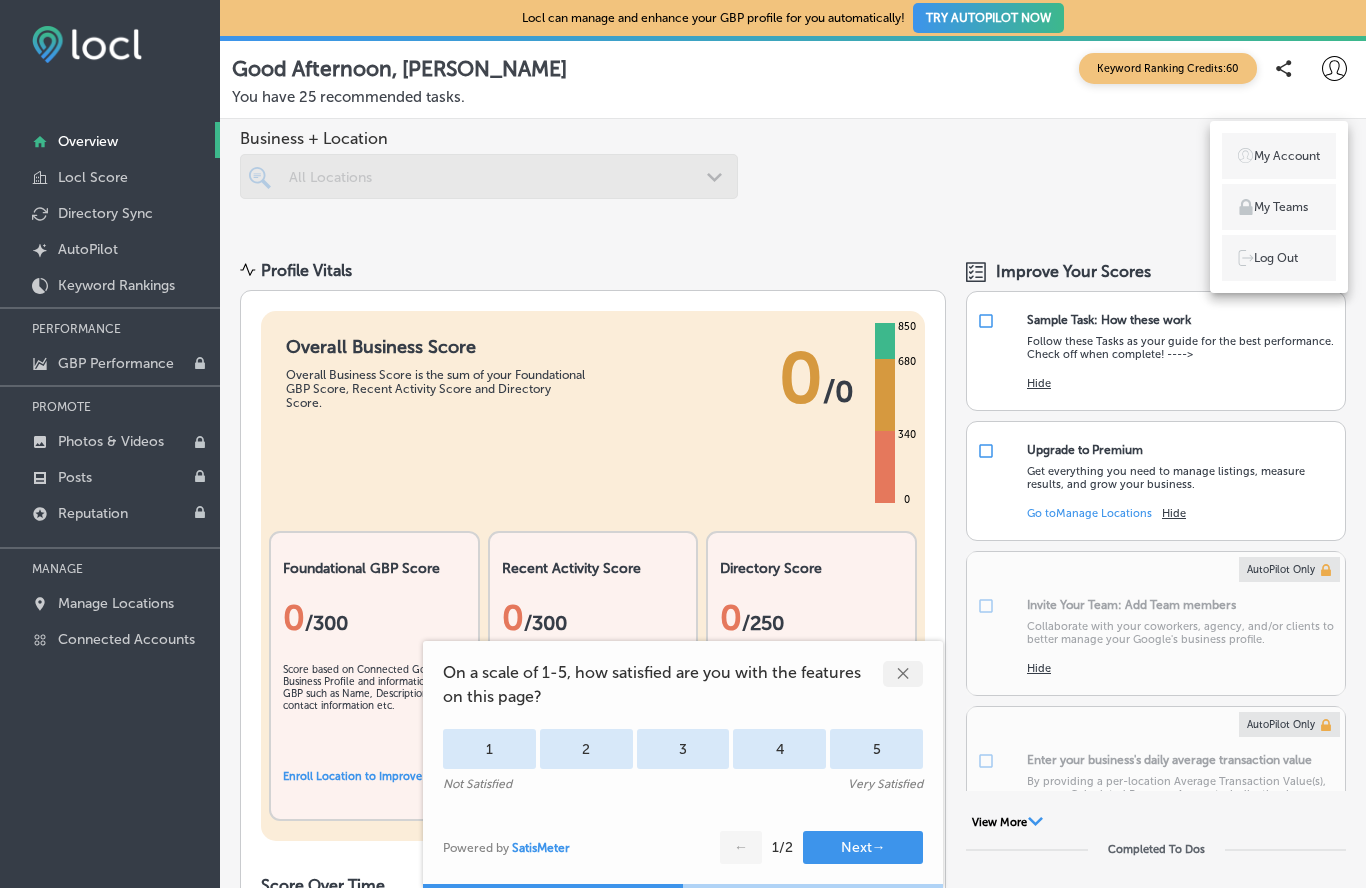 click on "My Account" at bounding box center (1287, 156) 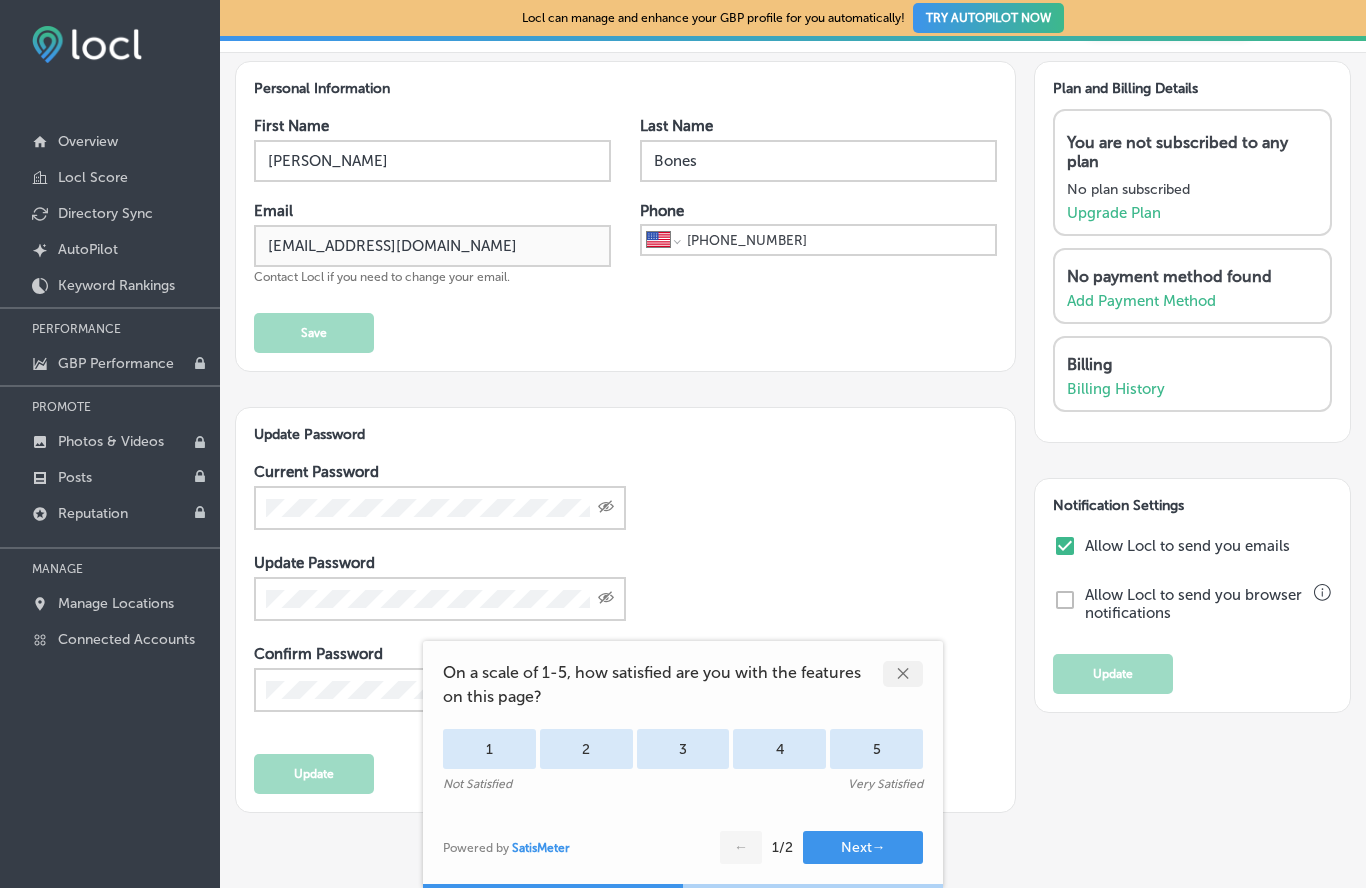 scroll, scrollTop: 47, scrollLeft: 0, axis: vertical 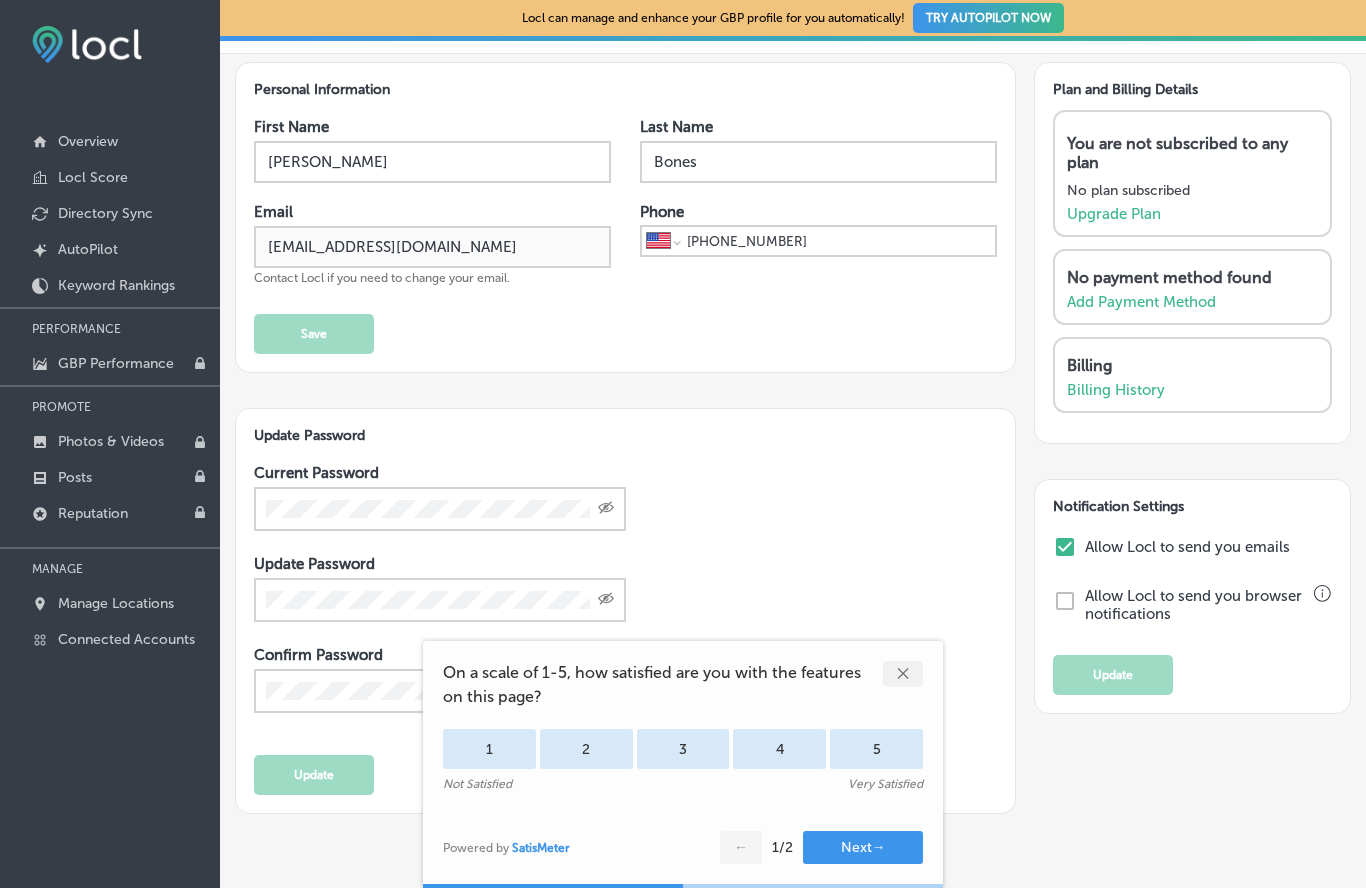 click on "✕" at bounding box center [903, 674] 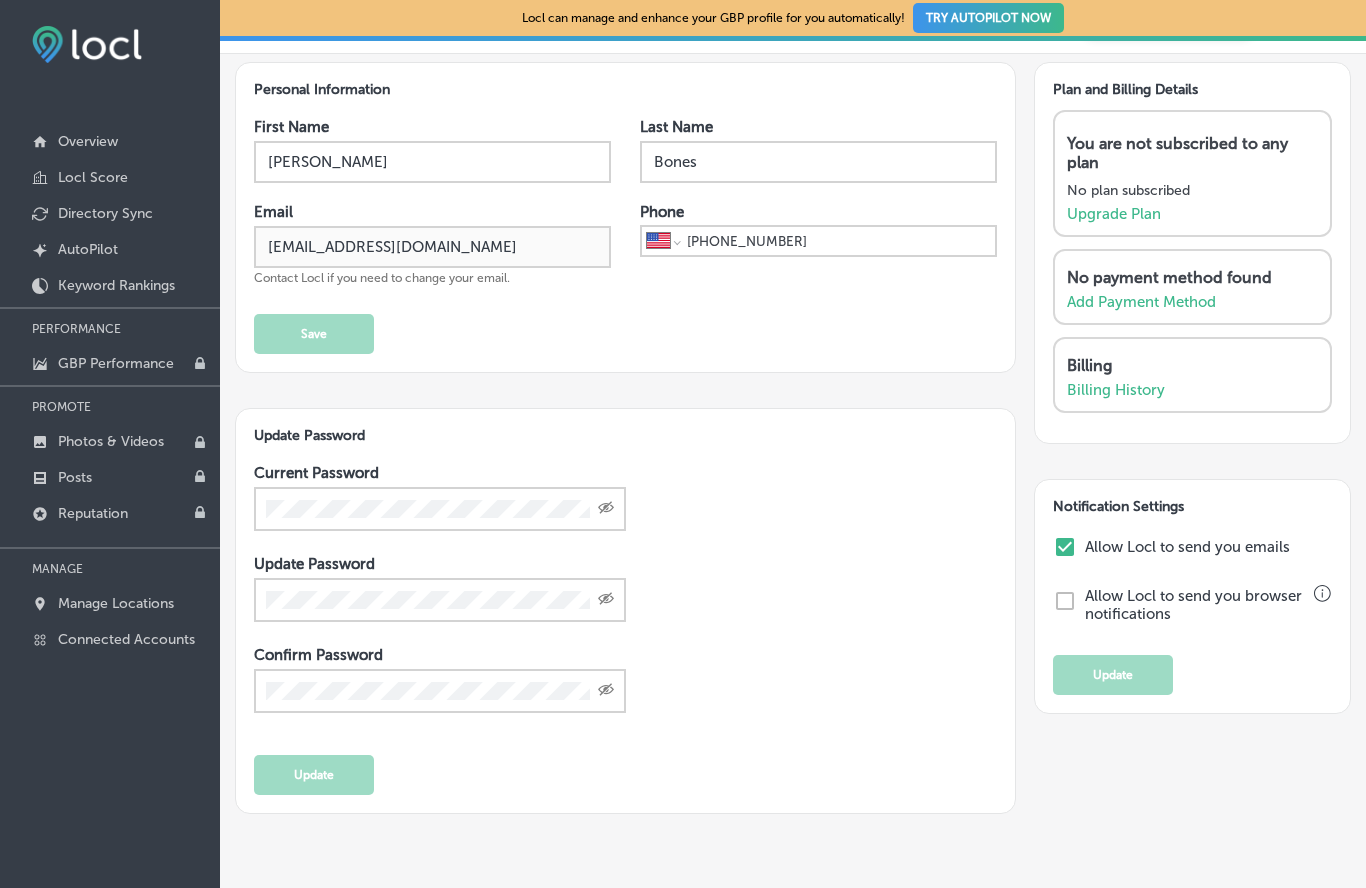 click on "Directory Sync" at bounding box center (105, 213) 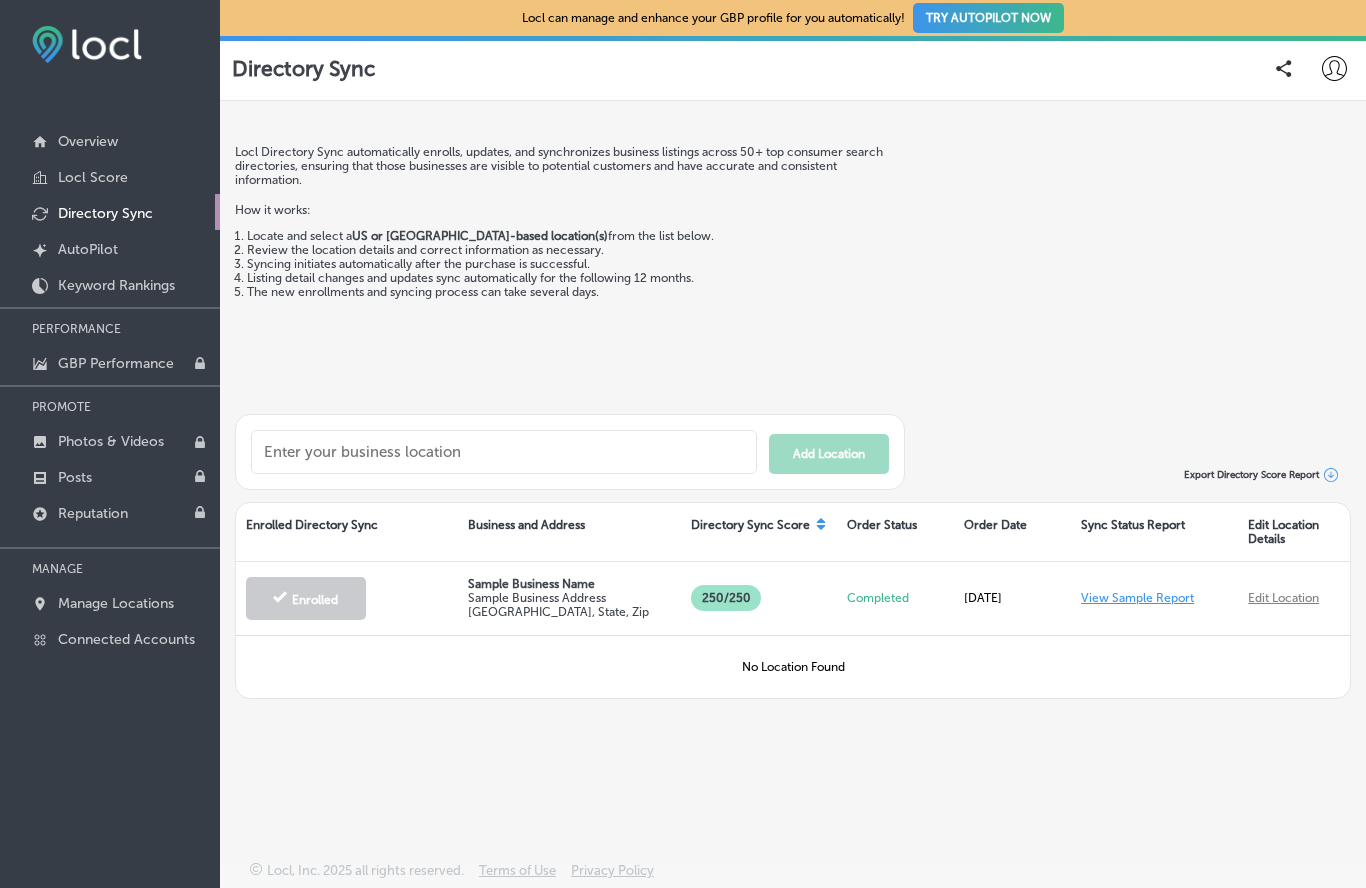 click on "Manage Locations" at bounding box center (116, 603) 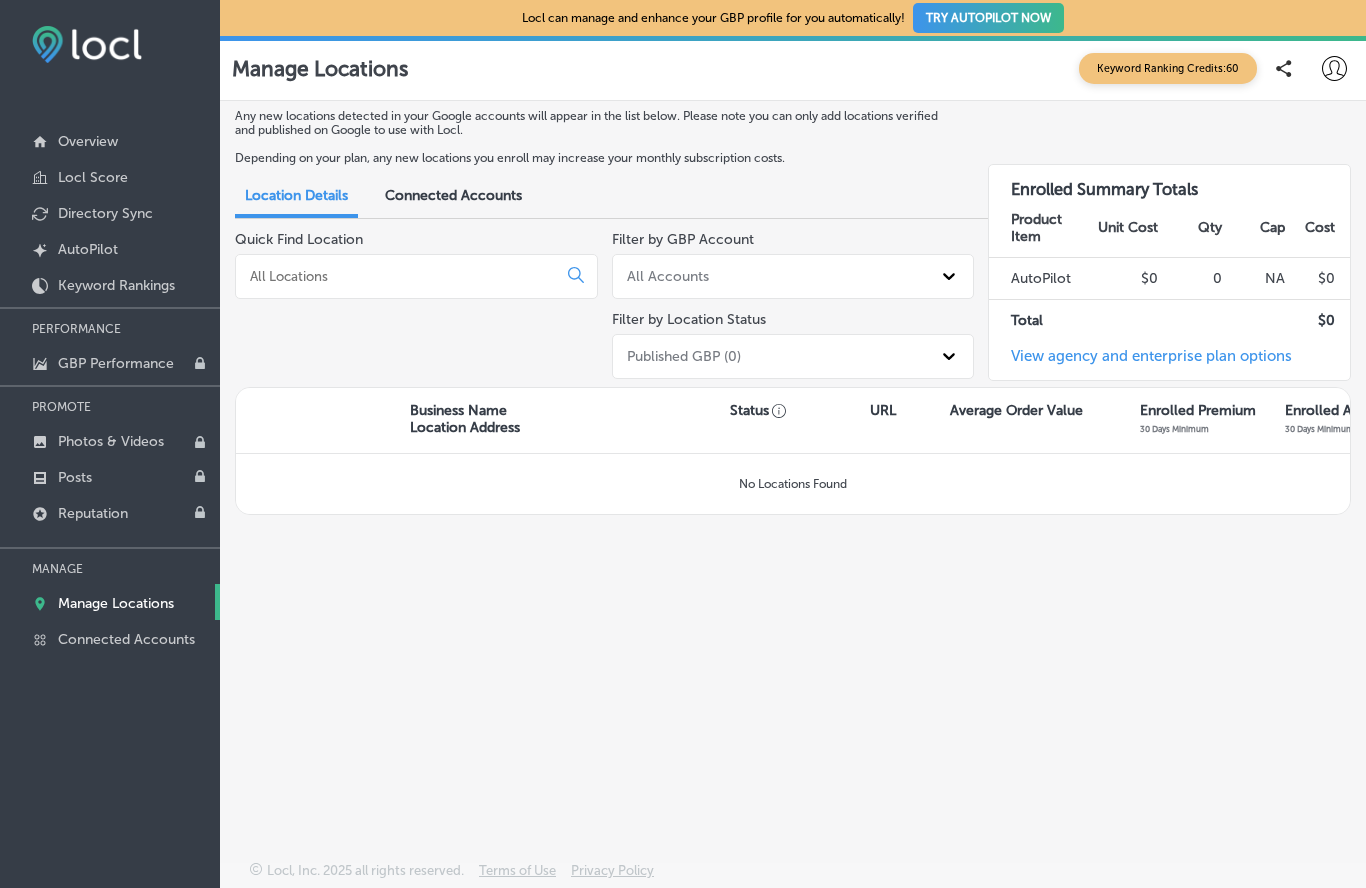 click 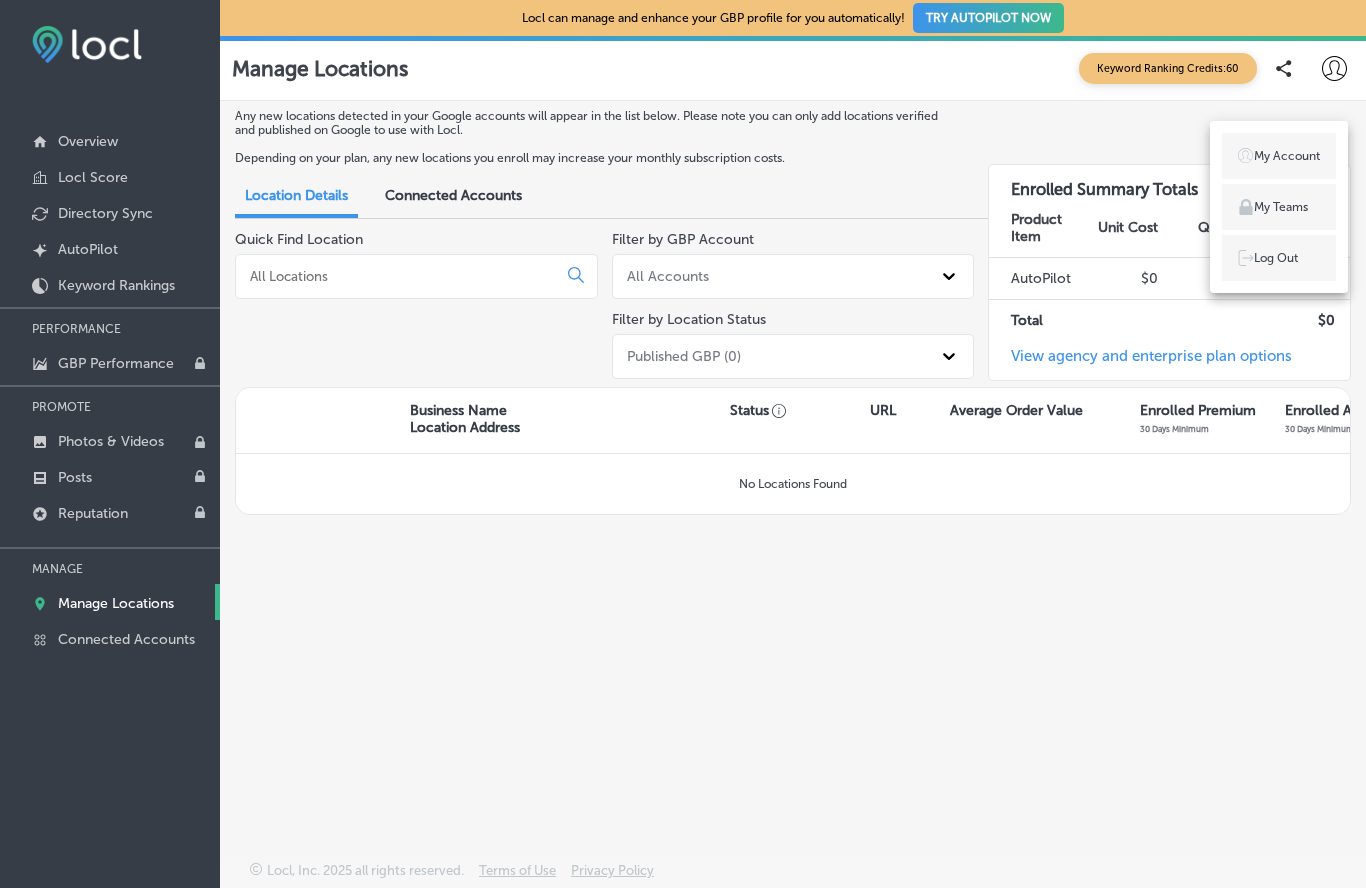 click on "Log Out" at bounding box center [1276, 258] 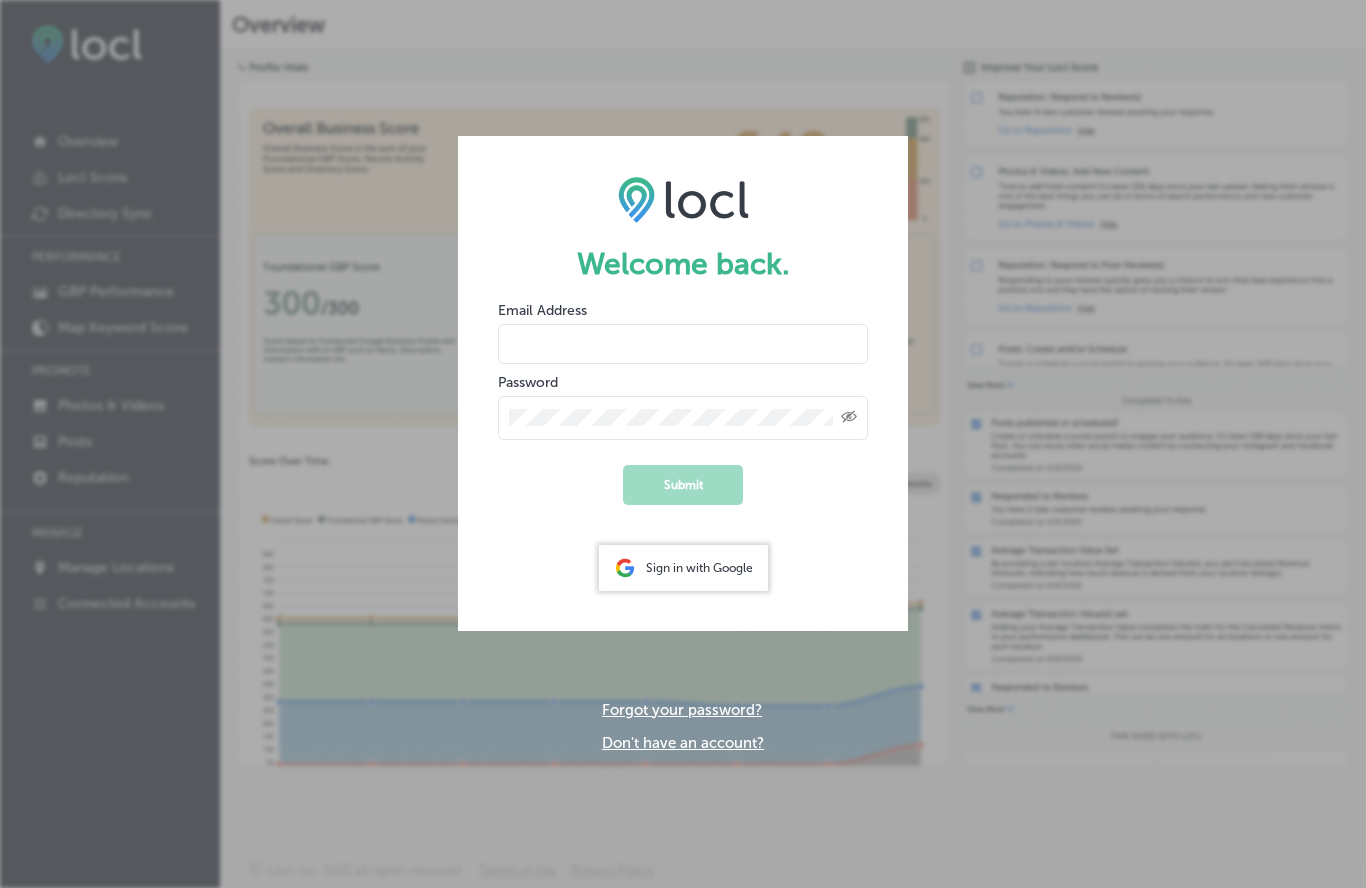 click on "Sign in with Google" 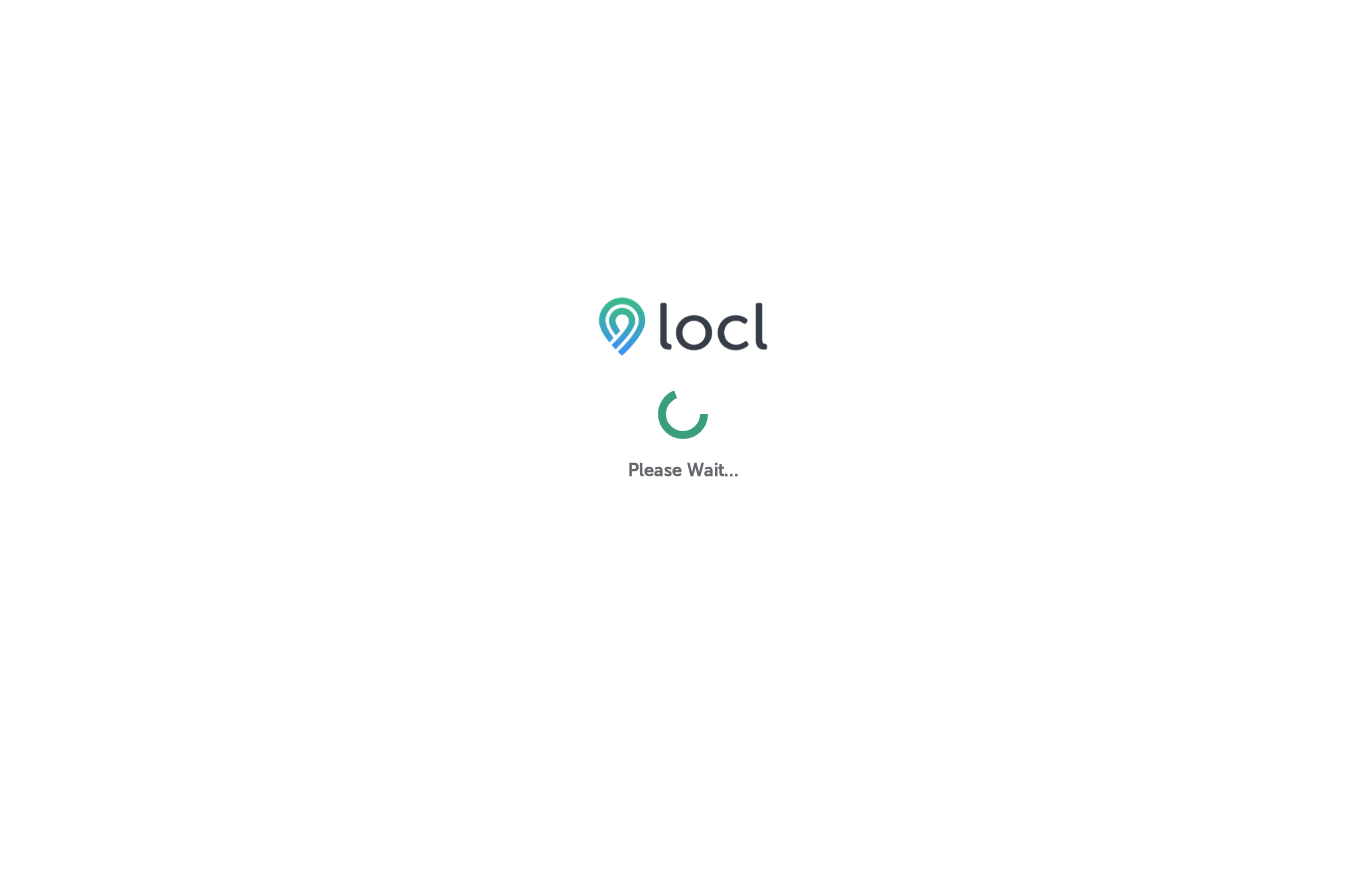 scroll, scrollTop: 0, scrollLeft: 0, axis: both 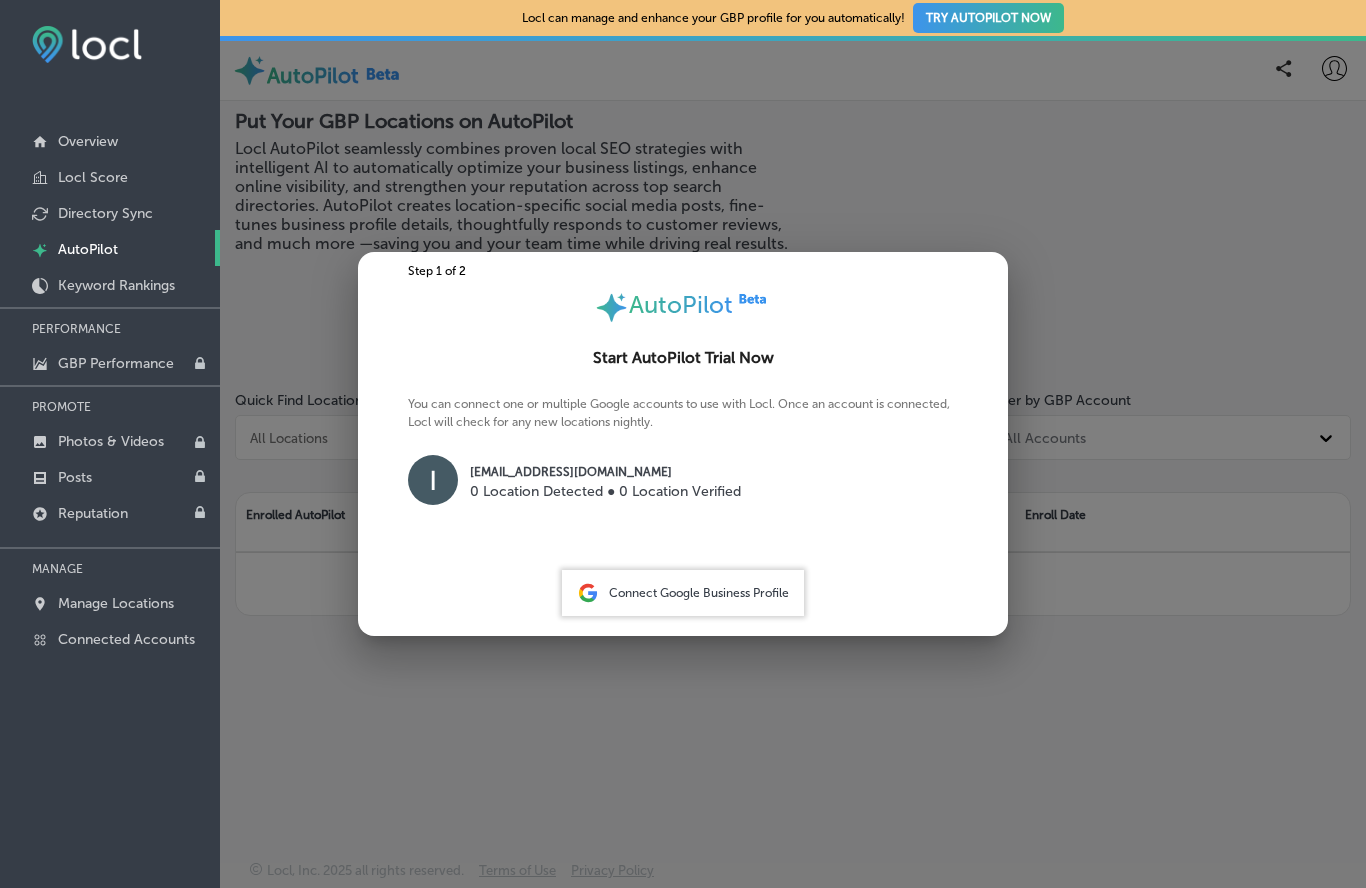 click on "Connect Google Business Profile" at bounding box center (699, 593) 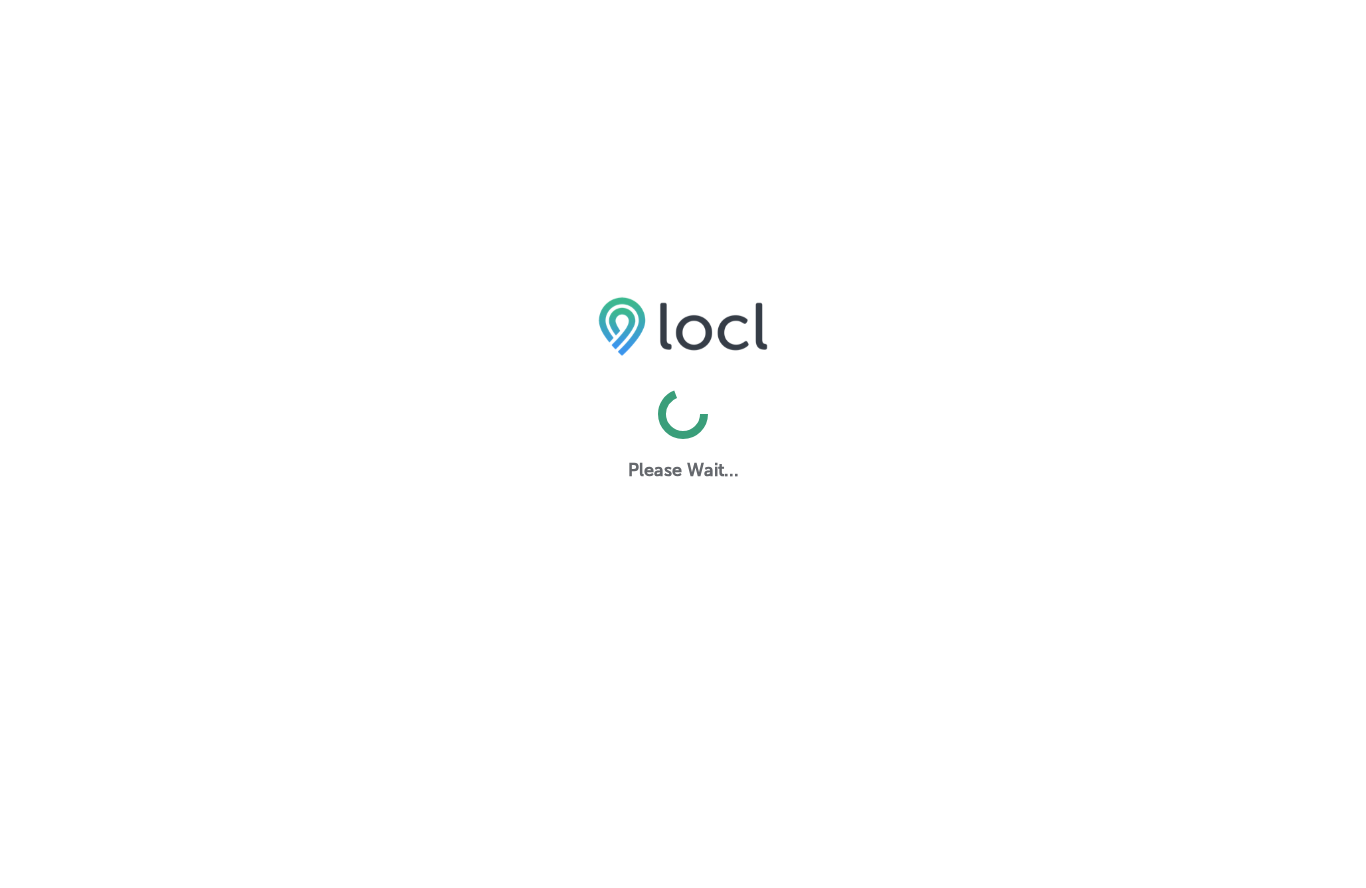 scroll, scrollTop: 0, scrollLeft: 0, axis: both 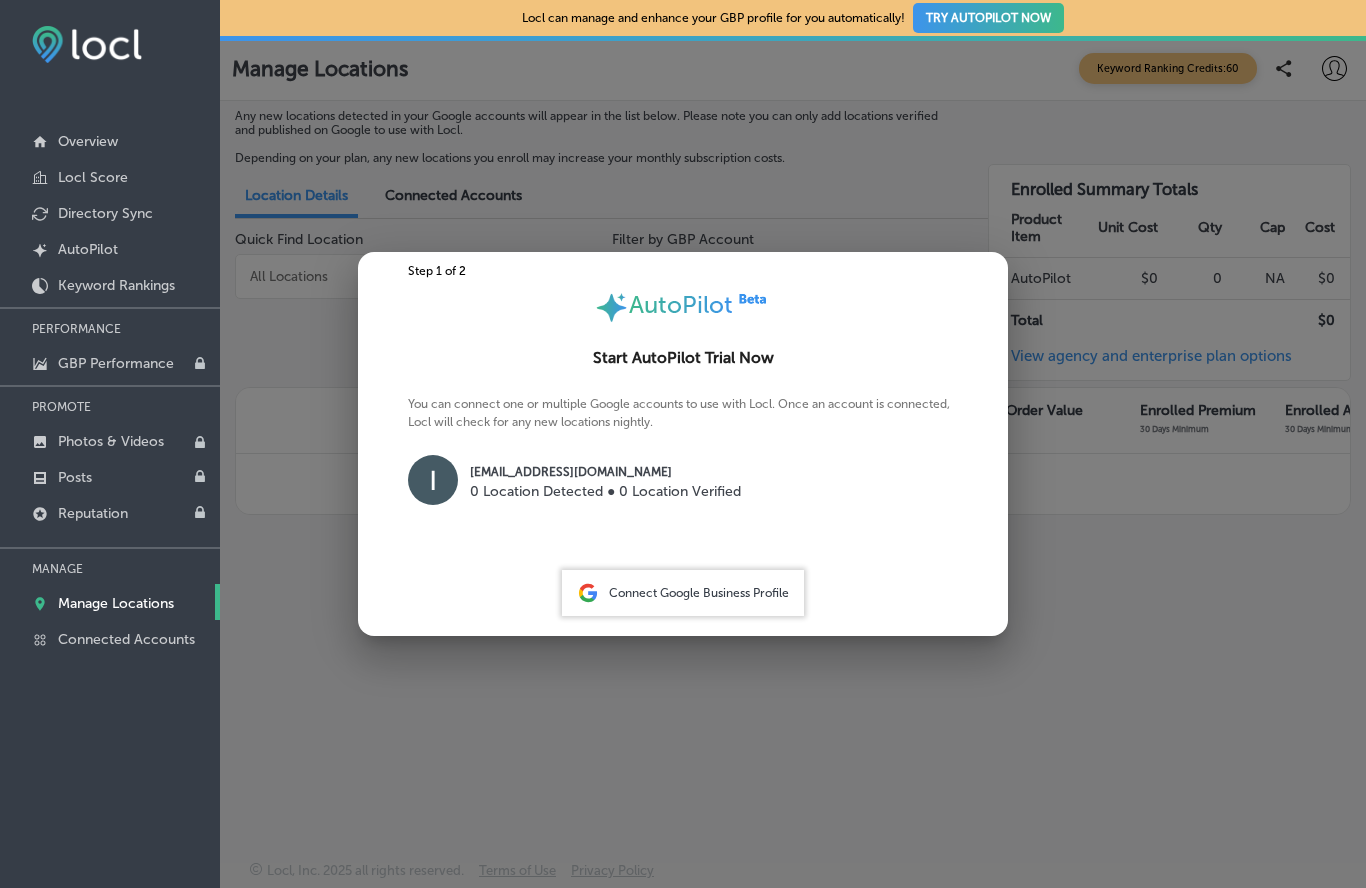 click at bounding box center (433, 480) 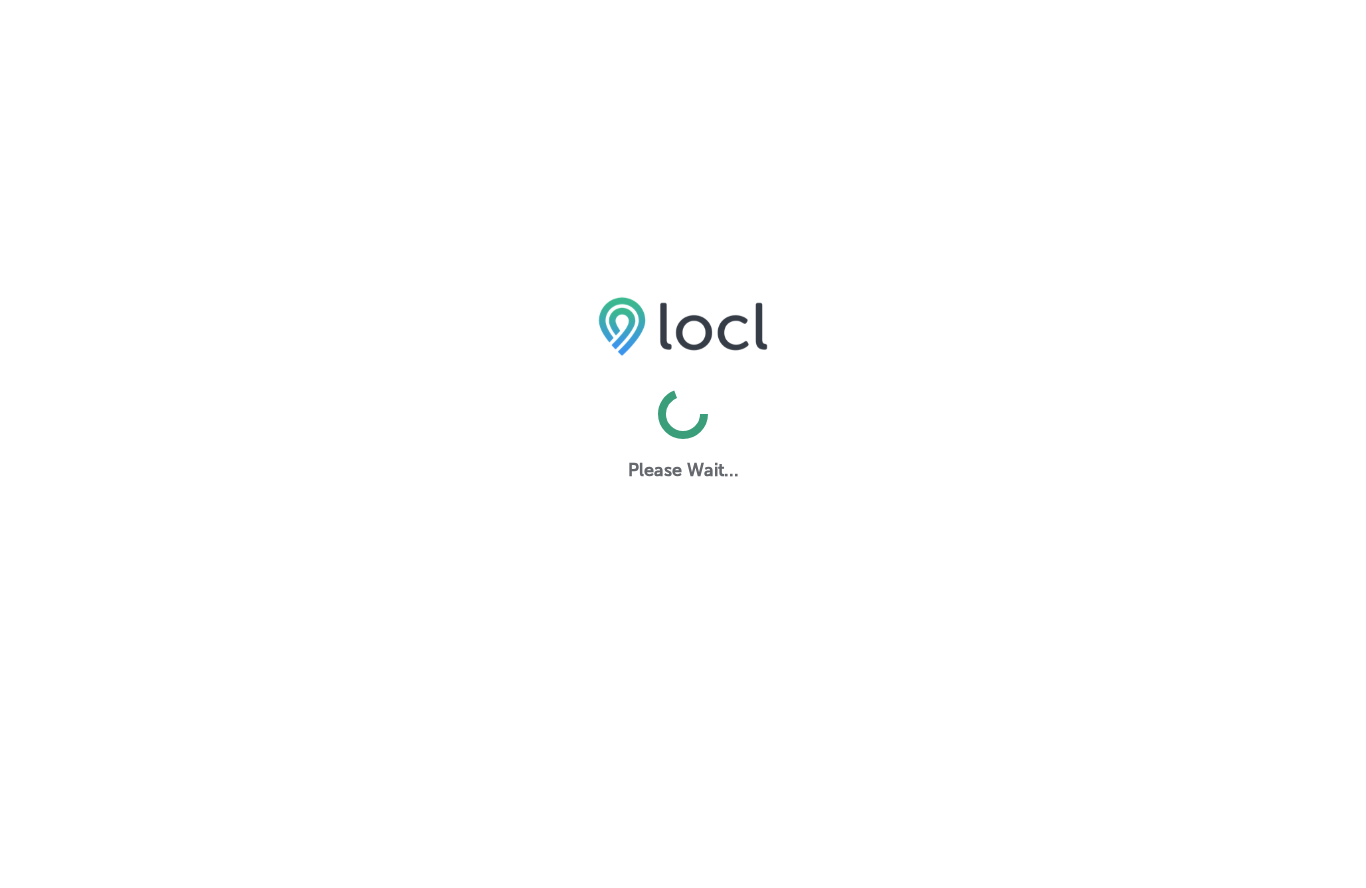 scroll, scrollTop: 0, scrollLeft: 0, axis: both 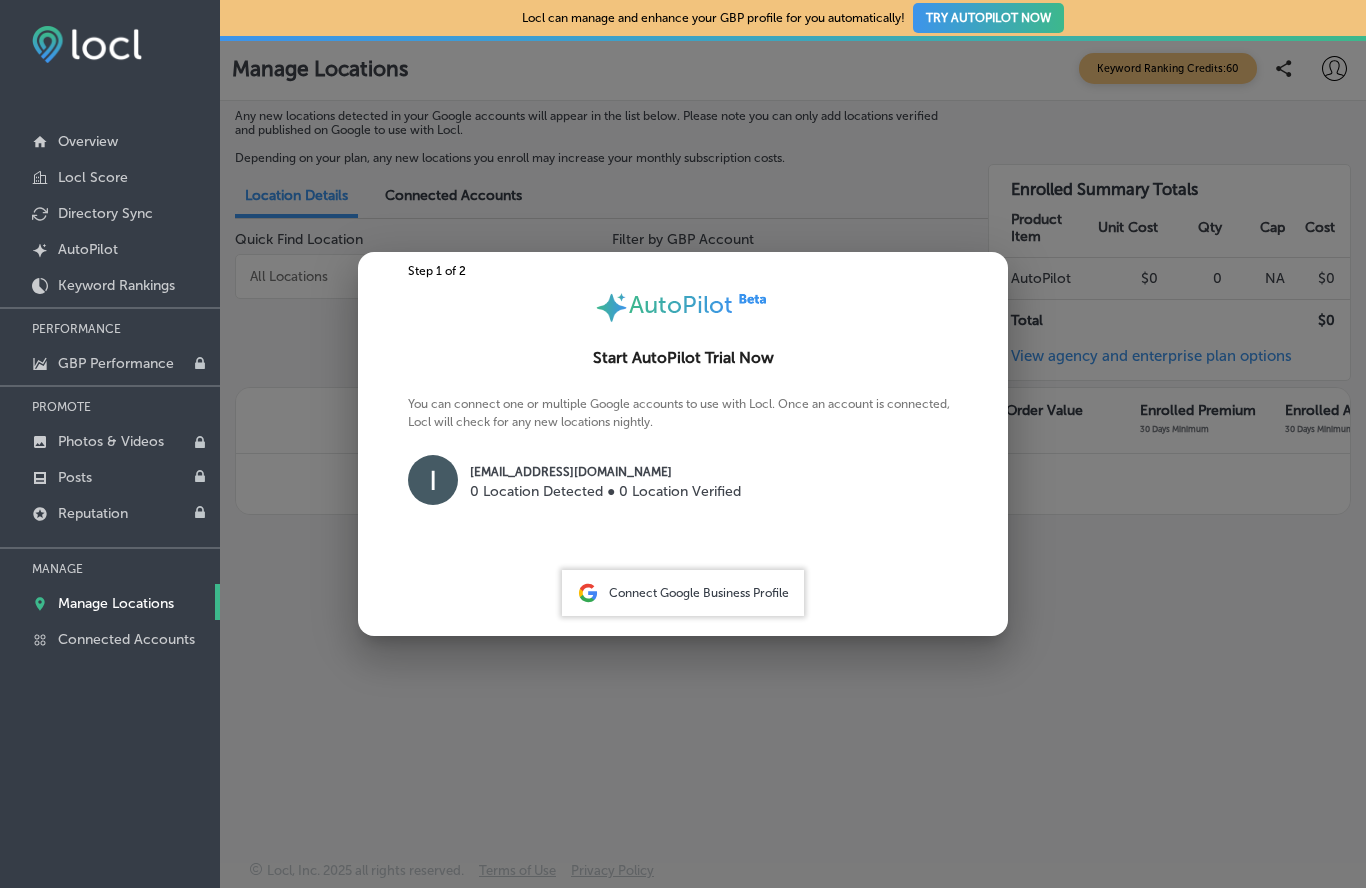 click at bounding box center [683, 444] 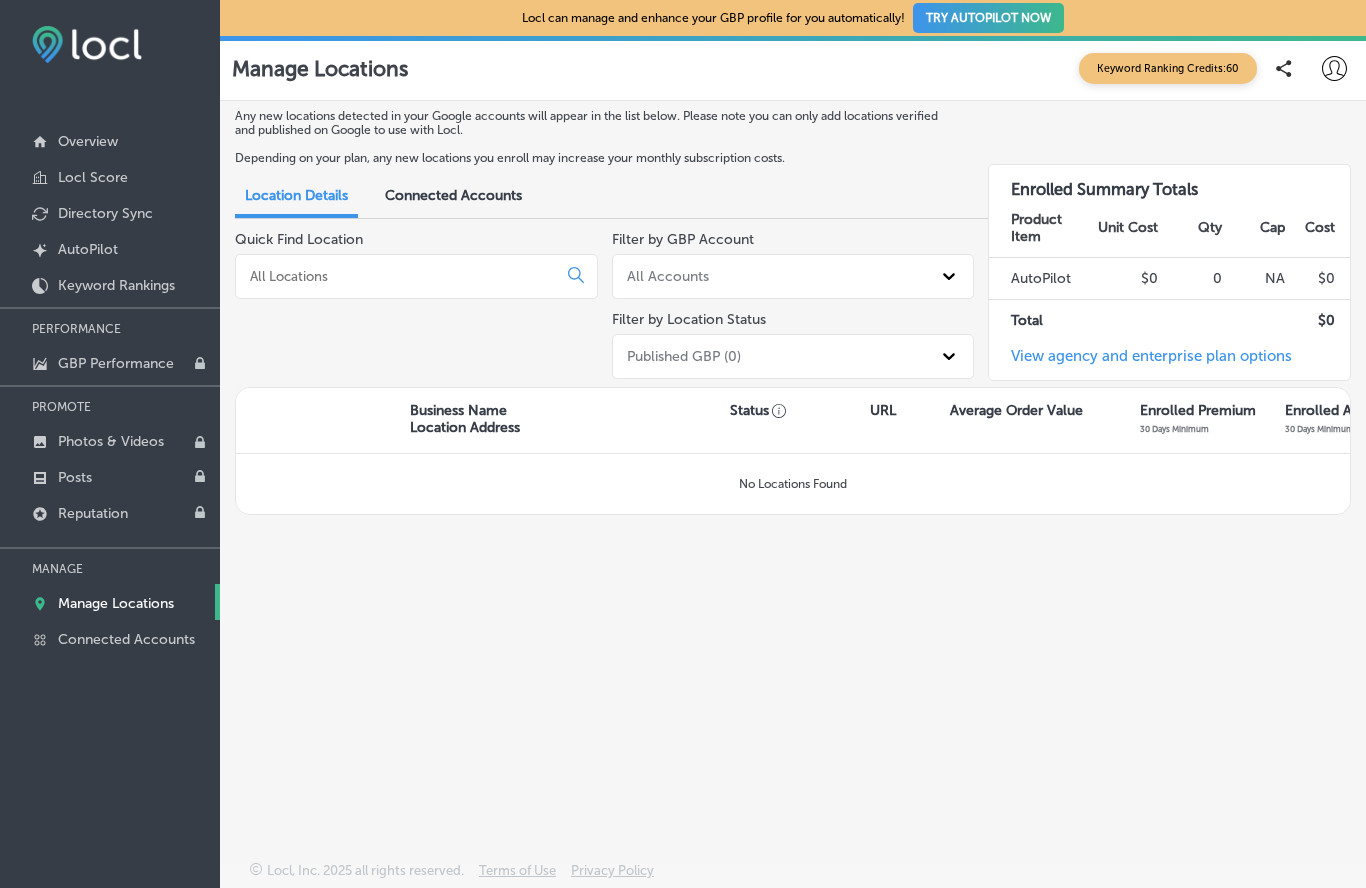 click at bounding box center (1334, 68) 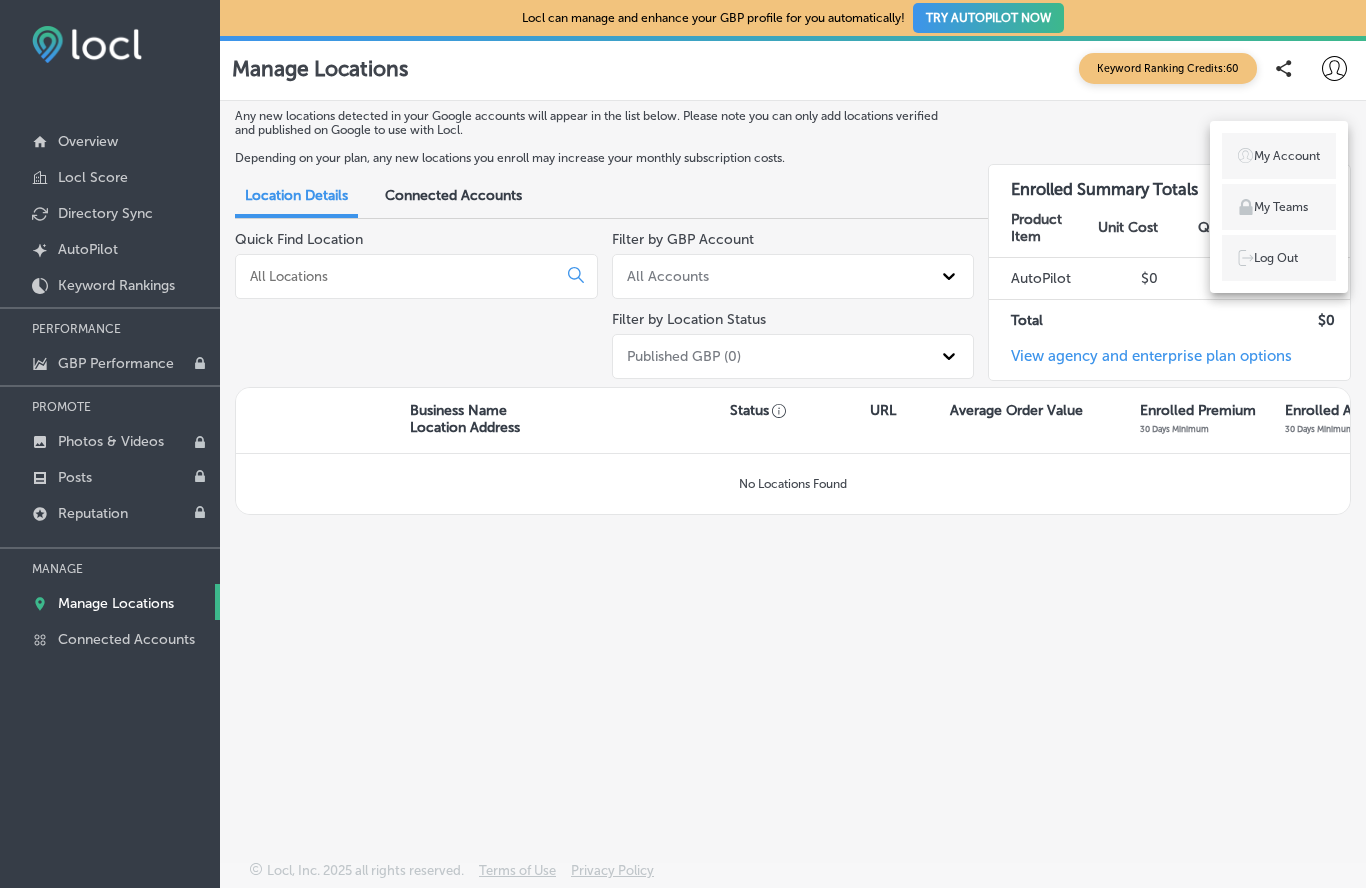 click on "My Account" at bounding box center (1279, 156) 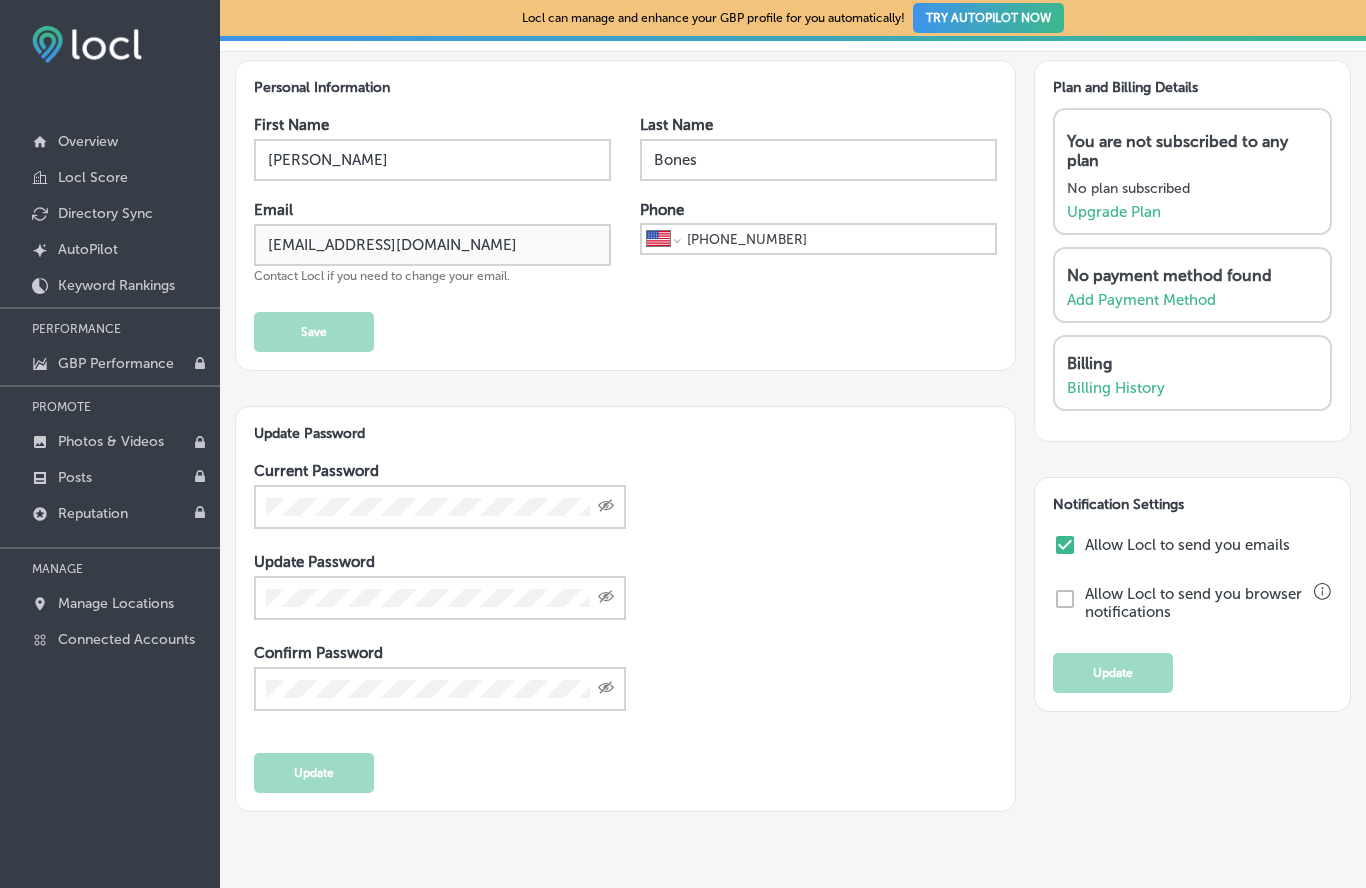 scroll, scrollTop: 47, scrollLeft: 0, axis: vertical 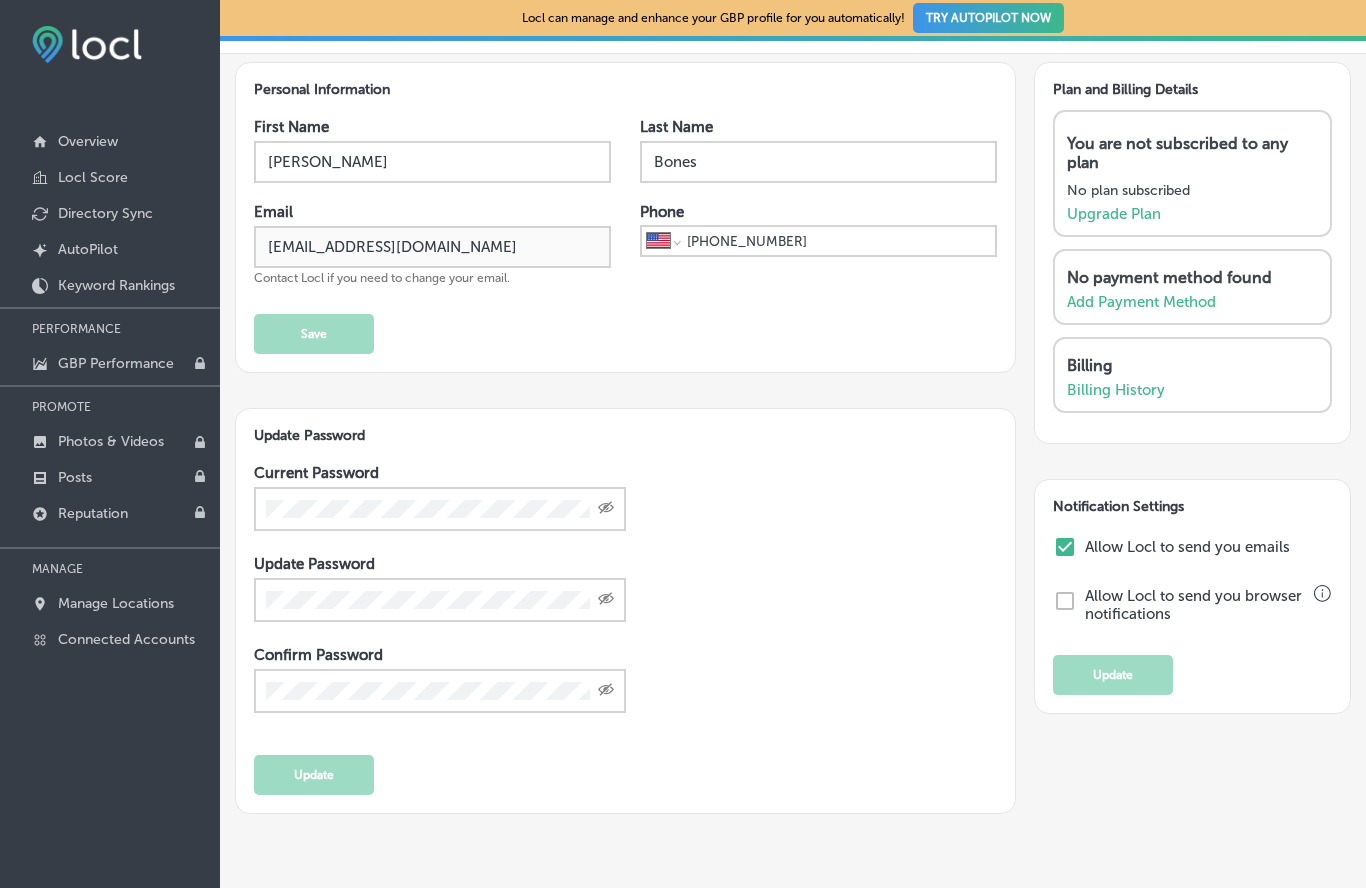 click on "Manage Locations" at bounding box center (116, 603) 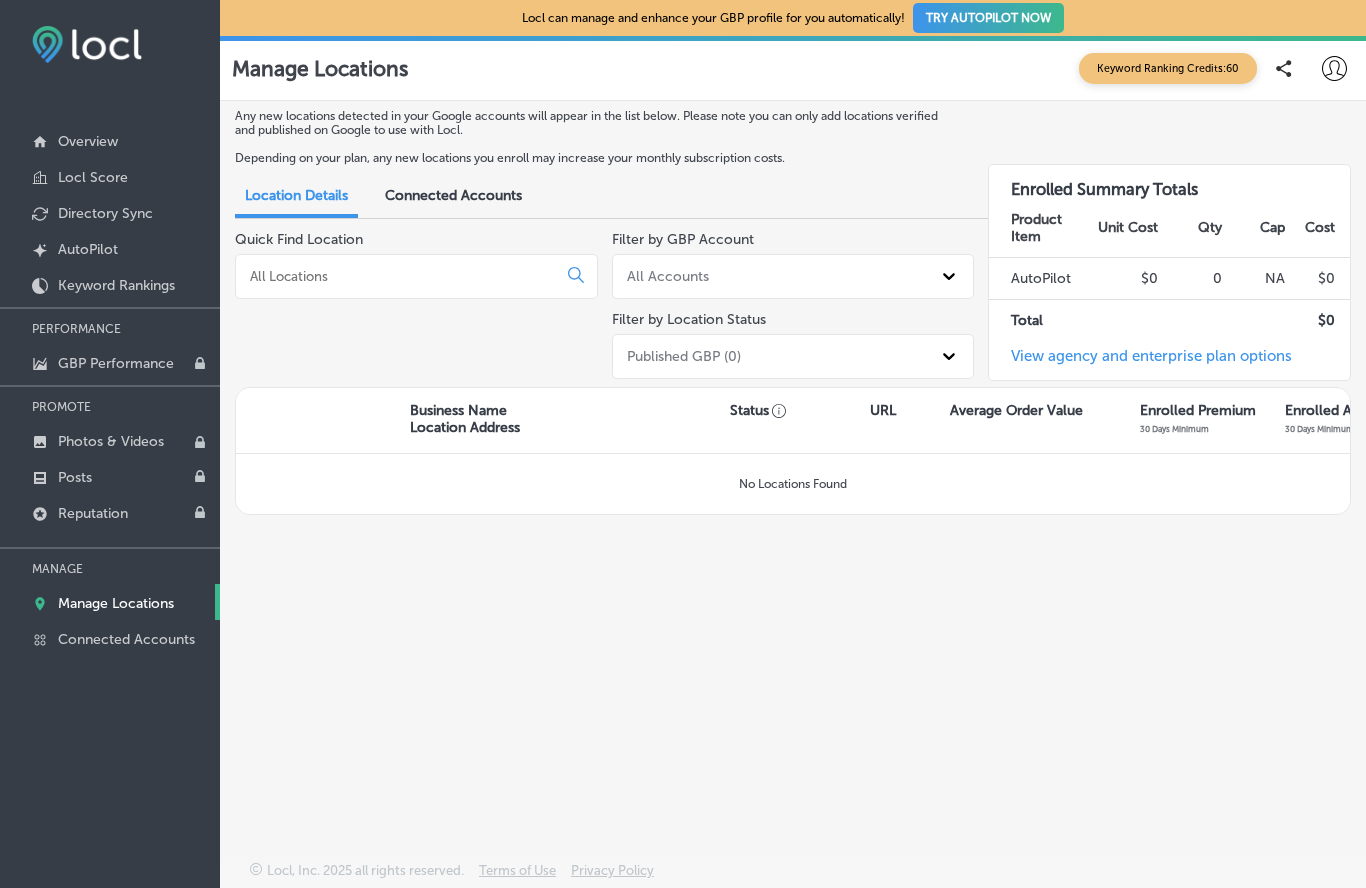 click 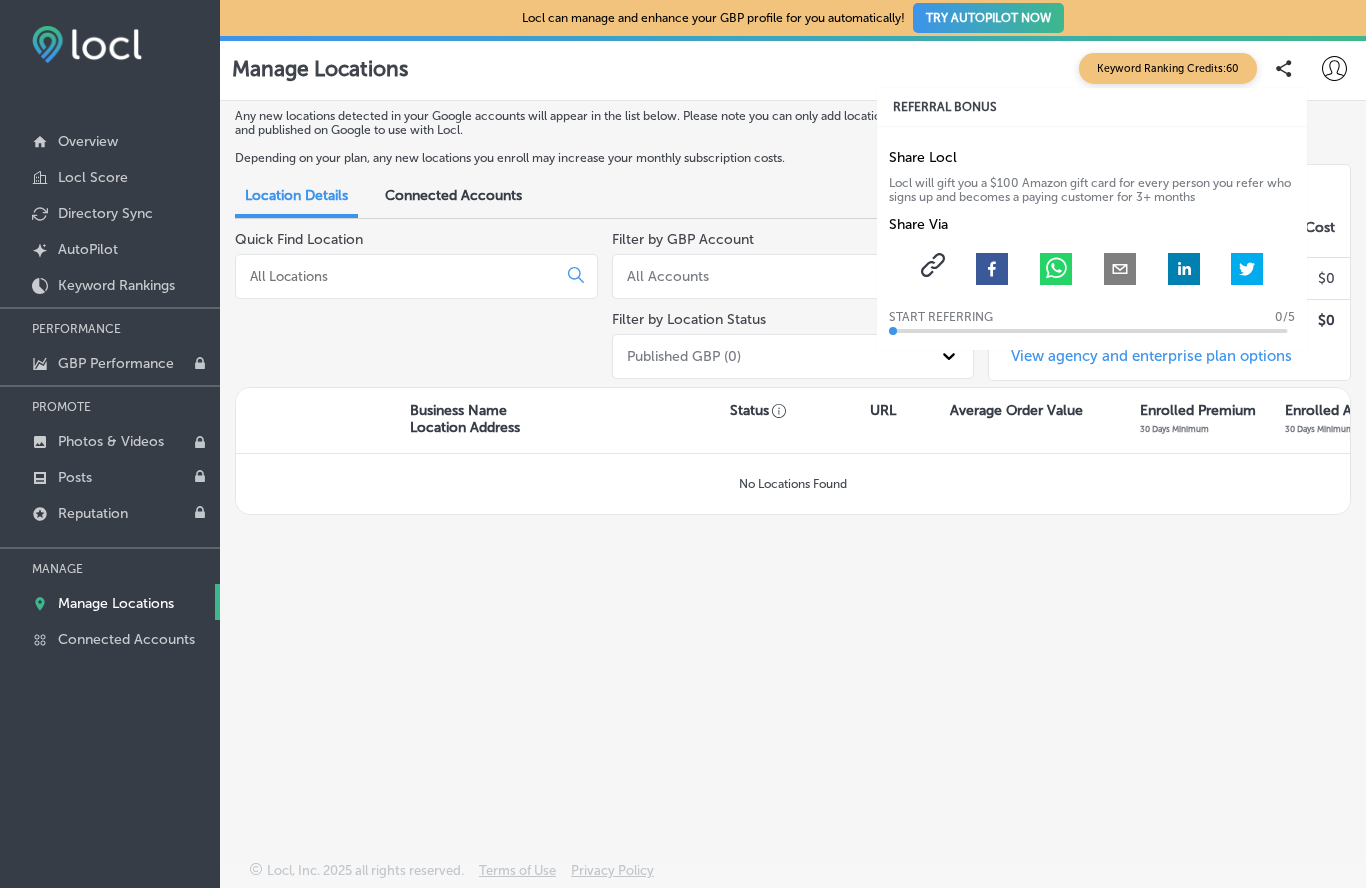 click on "Any new locations detected in your Google accounts will appear in the list below. Please note you can only add locations verified and published on Google to use with Locl. Depending on your plan, any new locations you enroll may increase your monthly subscription costs. Location Details Connected Accounts Quick Find Location
Filter by GBP Account All Accounts Filter by Location Status Published GBP (0) Enrolled Summary Totals Product Item Unit Cost Qty Cap Cost AutoPilot $0 0 NA $ 0 Total $ 0 View agency and enterprise plan options Business Name  Location Address Status
URL Average Order Value Enrolled Premium 30 Days Minimum Enrolled AutoPilot 30 Days Minimum Enrolled Directory Sync Location Groups No Locations Found" at bounding box center [793, 446] 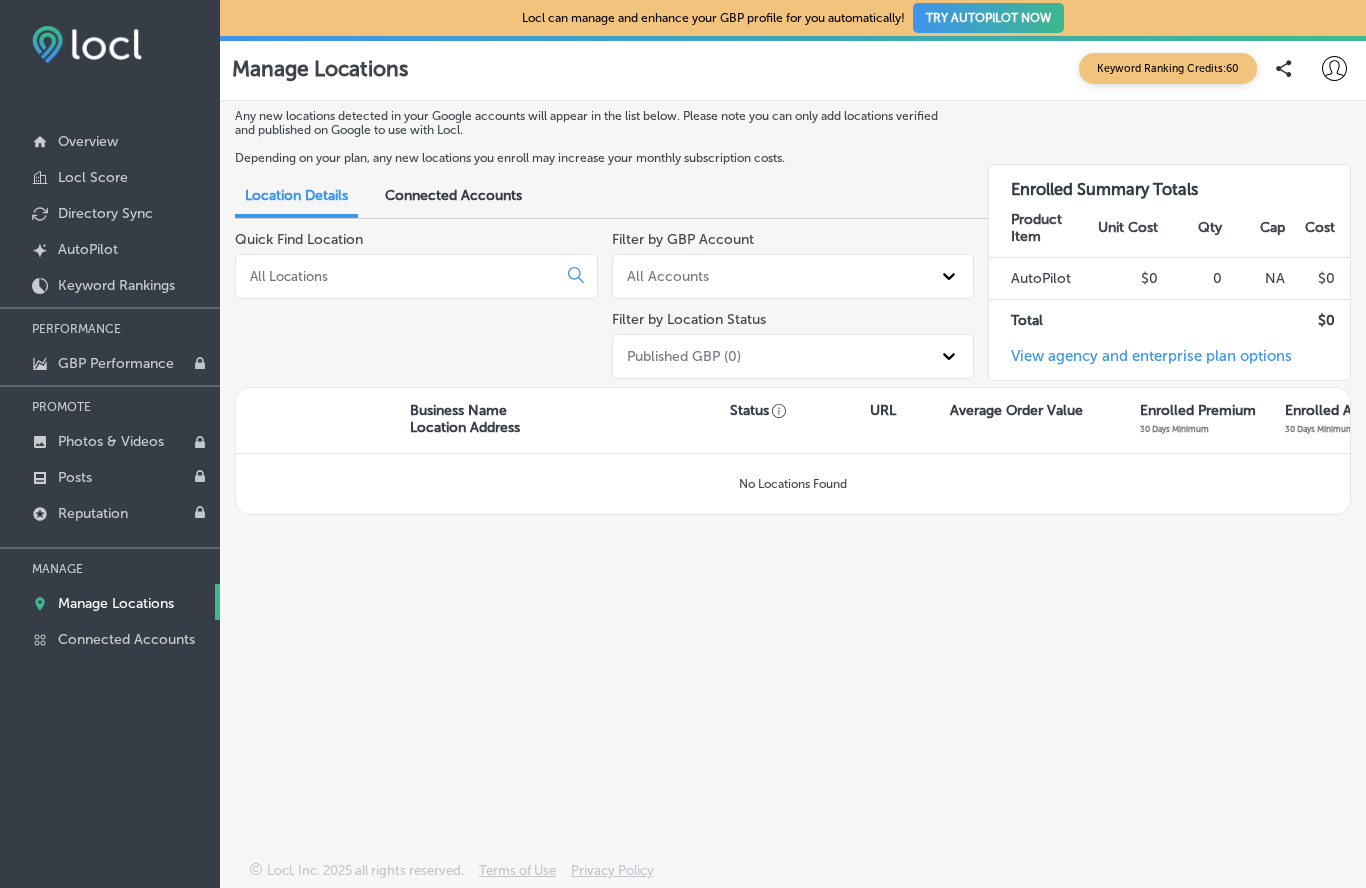 click on "Connected Accounts" at bounding box center [110, 638] 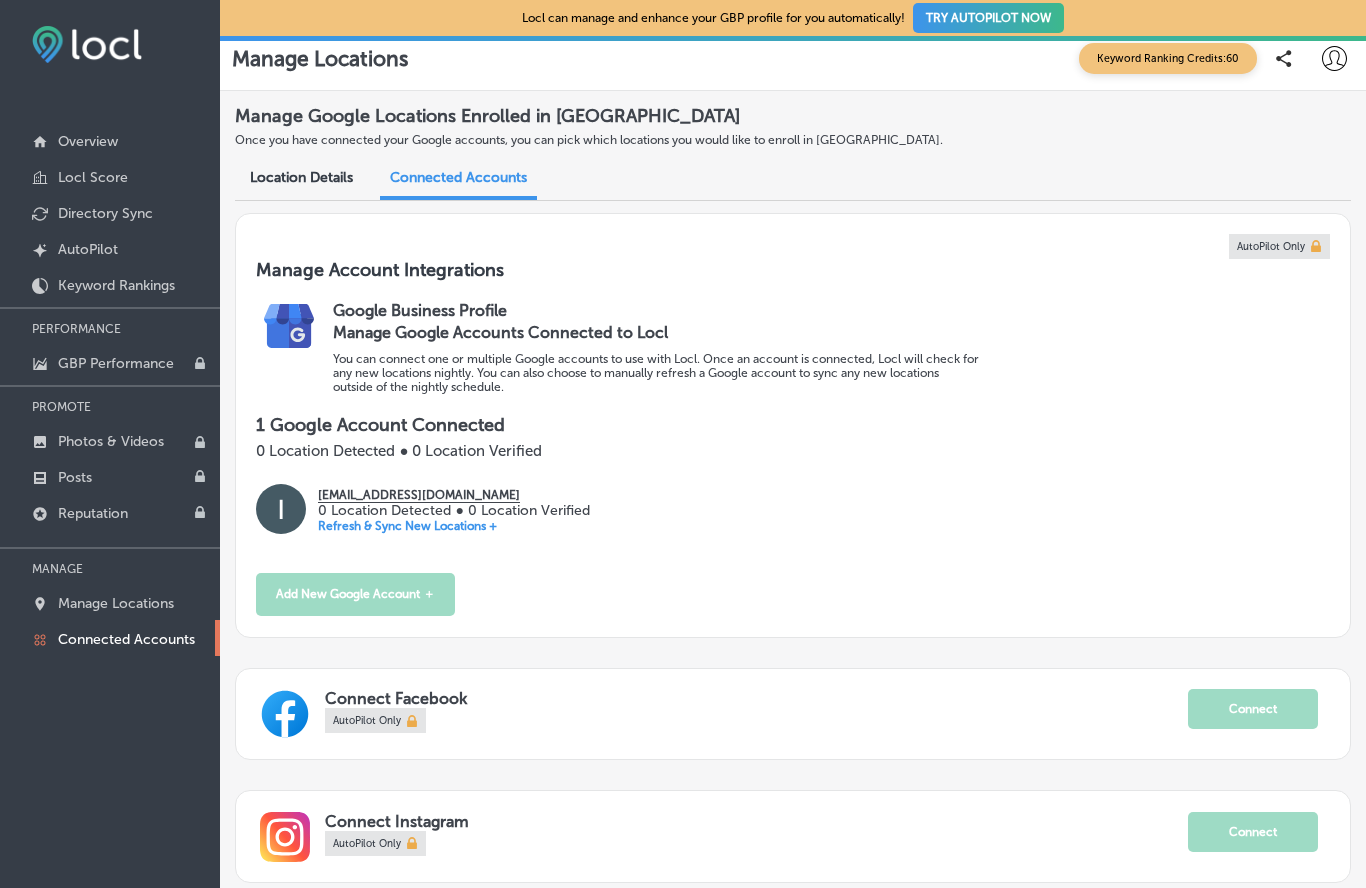 scroll, scrollTop: 0, scrollLeft: 0, axis: both 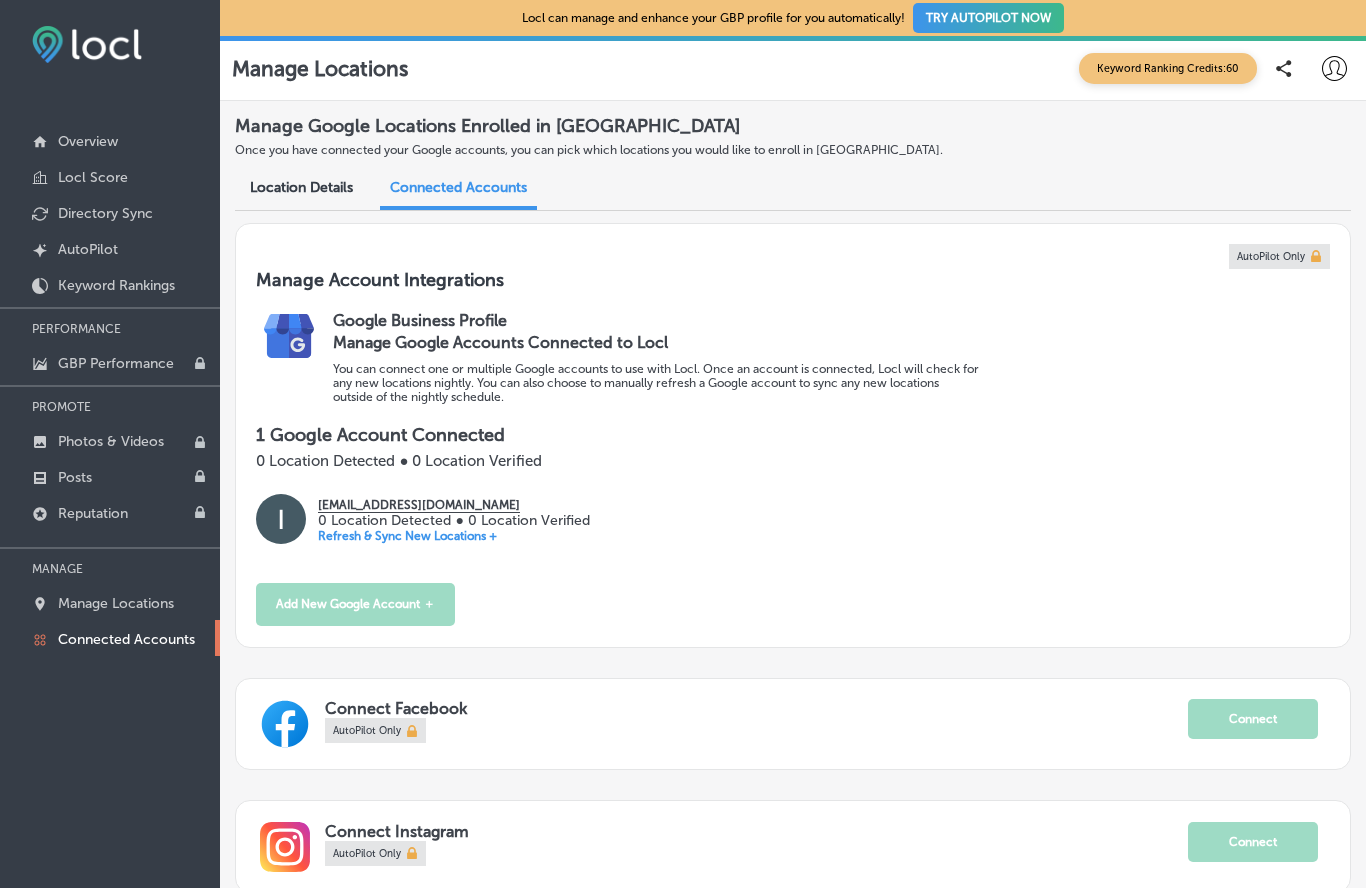 click on "Location Details" at bounding box center [301, 187] 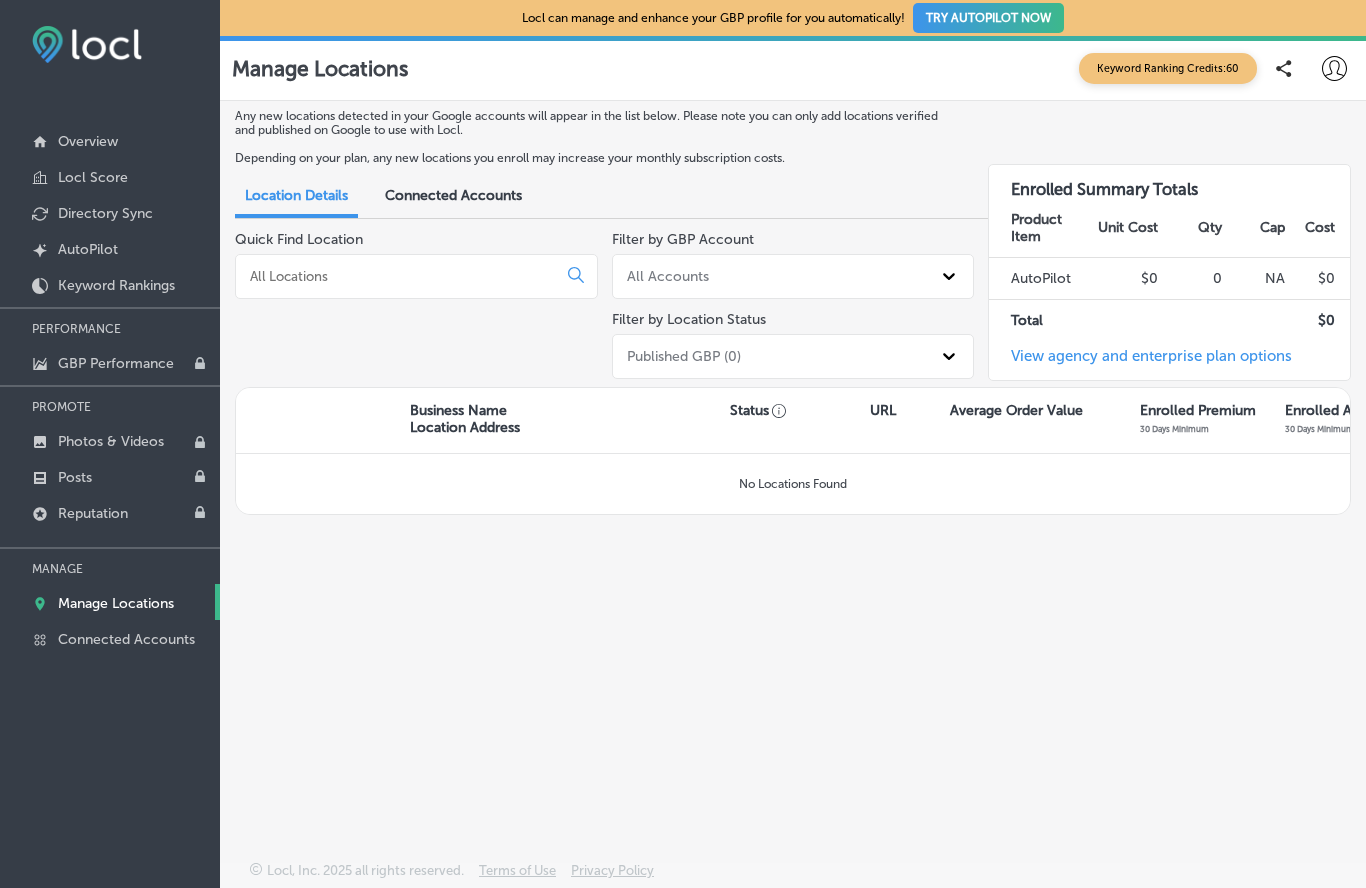 click on "Connected Accounts" at bounding box center [453, 195] 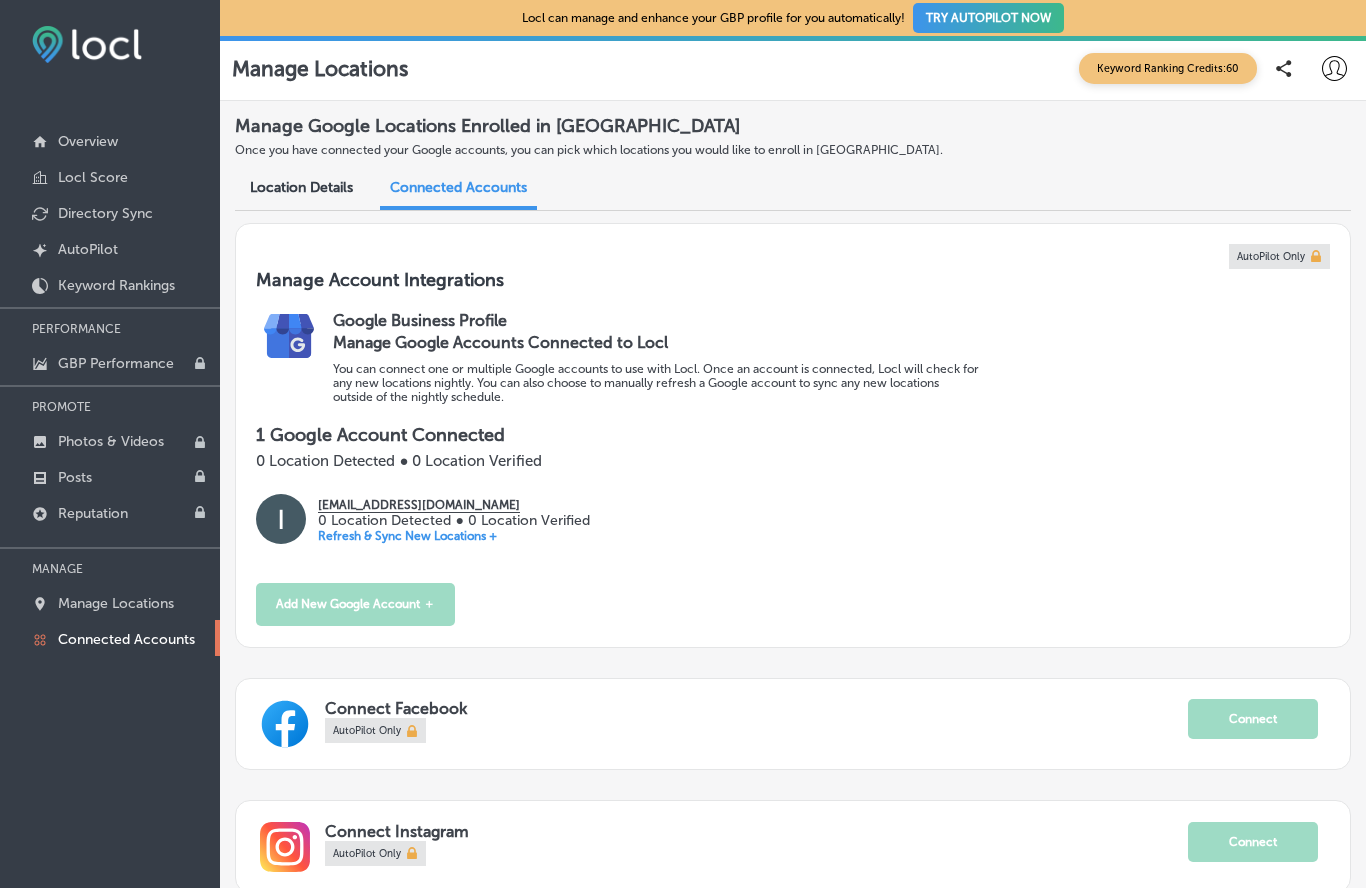 scroll, scrollTop: 0, scrollLeft: 0, axis: both 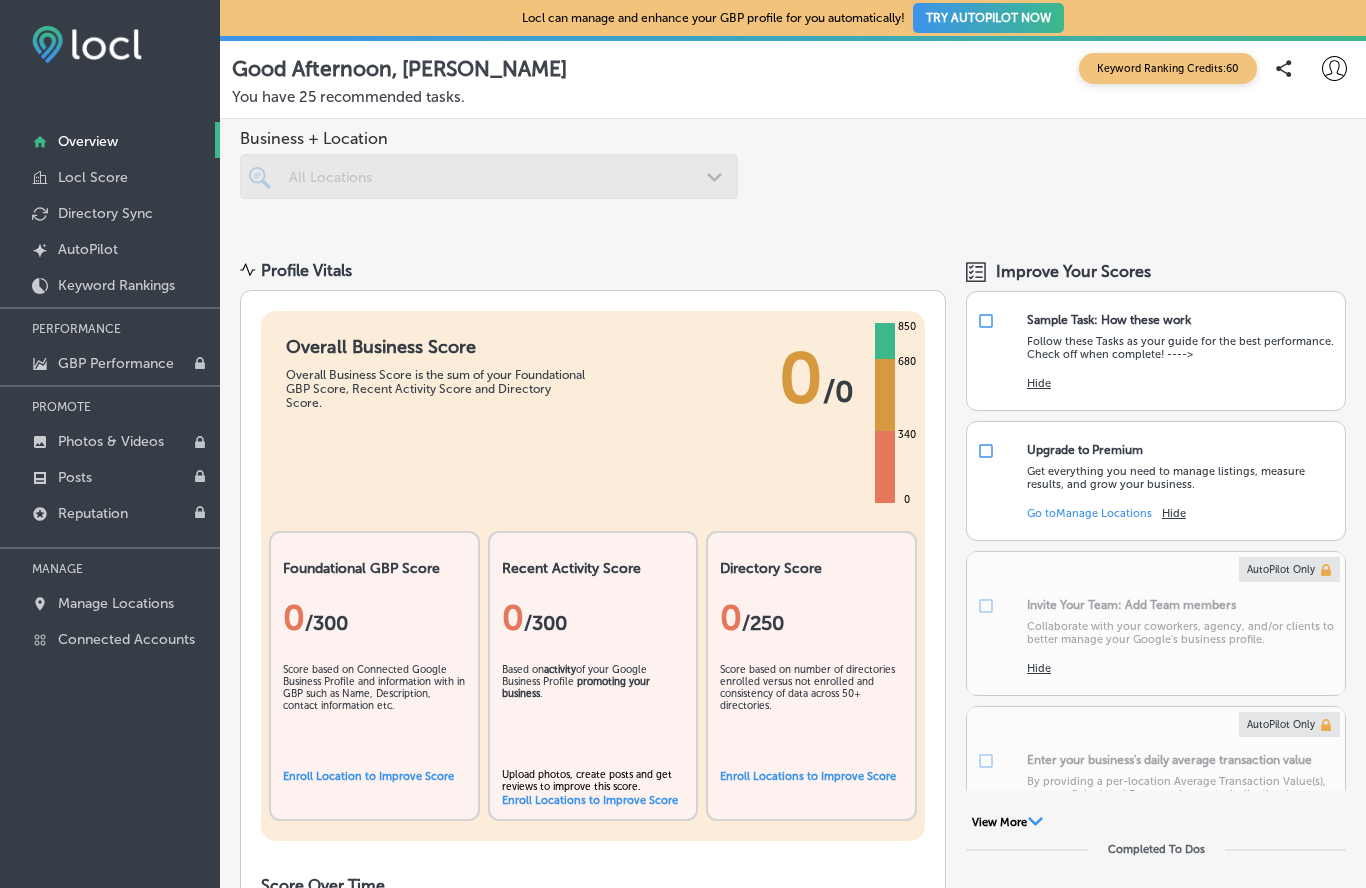 click at bounding box center (489, 176) 